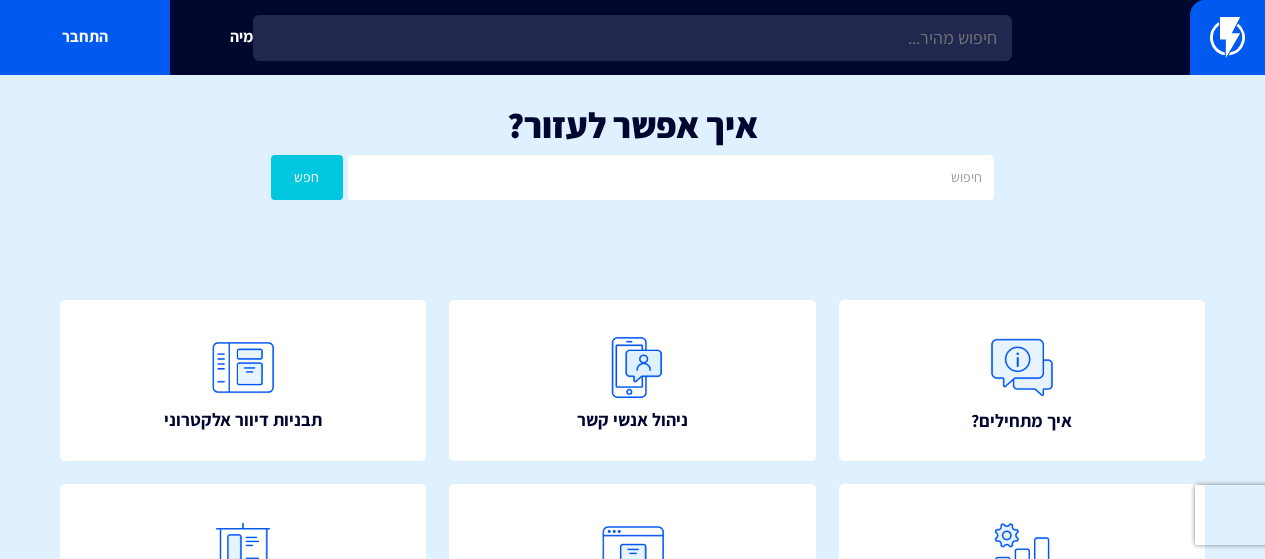 scroll, scrollTop: 0, scrollLeft: 0, axis: both 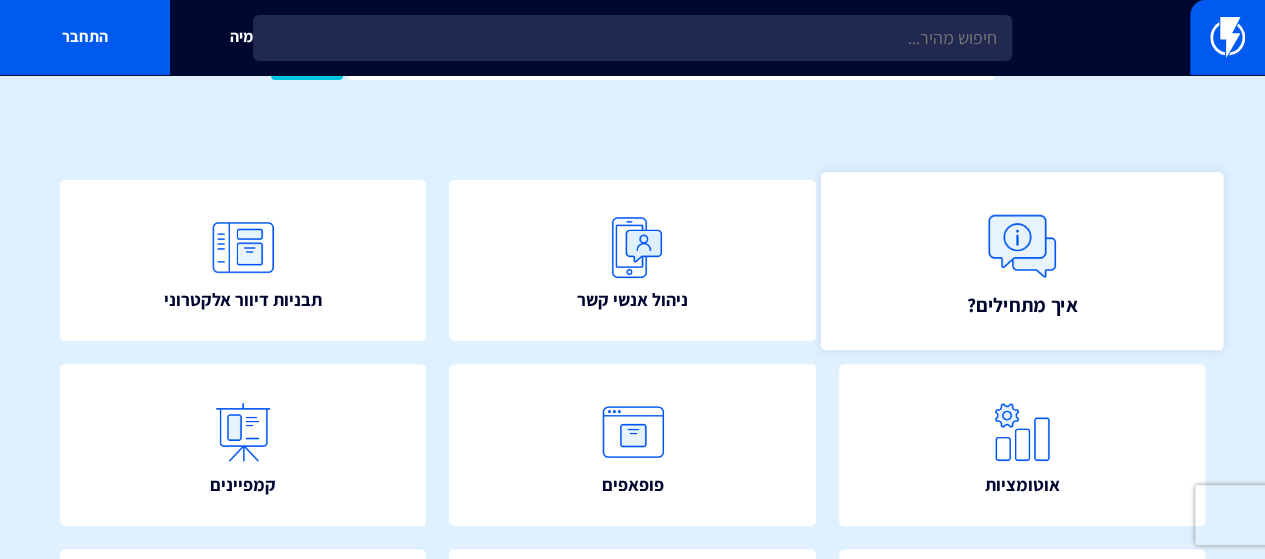 click on "איך מתחילים?" at bounding box center [1021, 261] 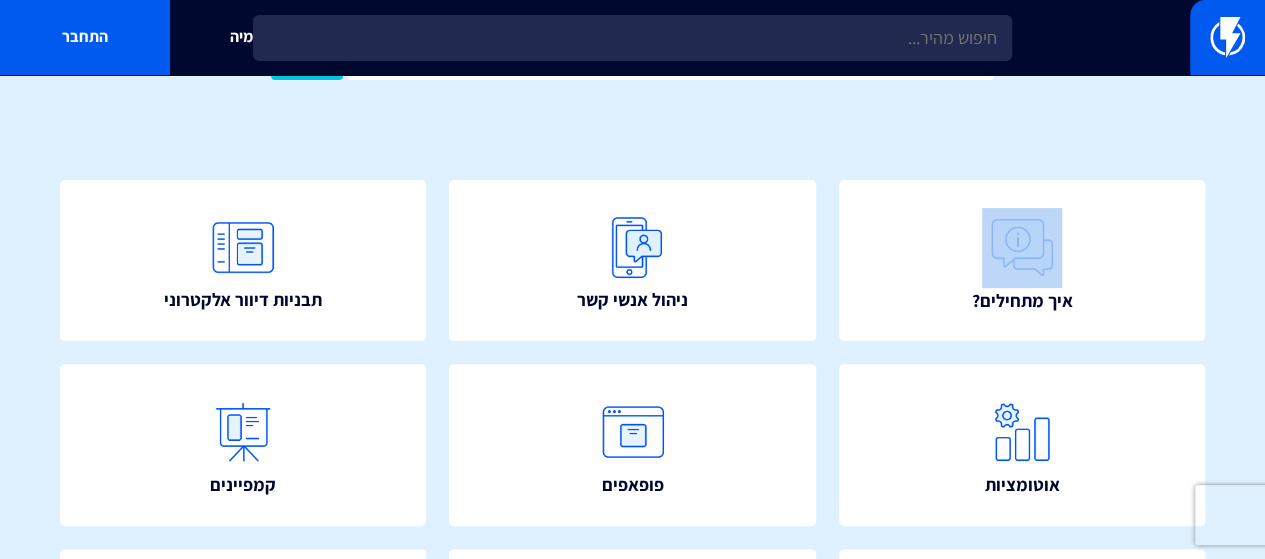 drag, startPoint x: 1258, startPoint y: 212, endPoint x: 1262, endPoint y: 297, distance: 85.09406 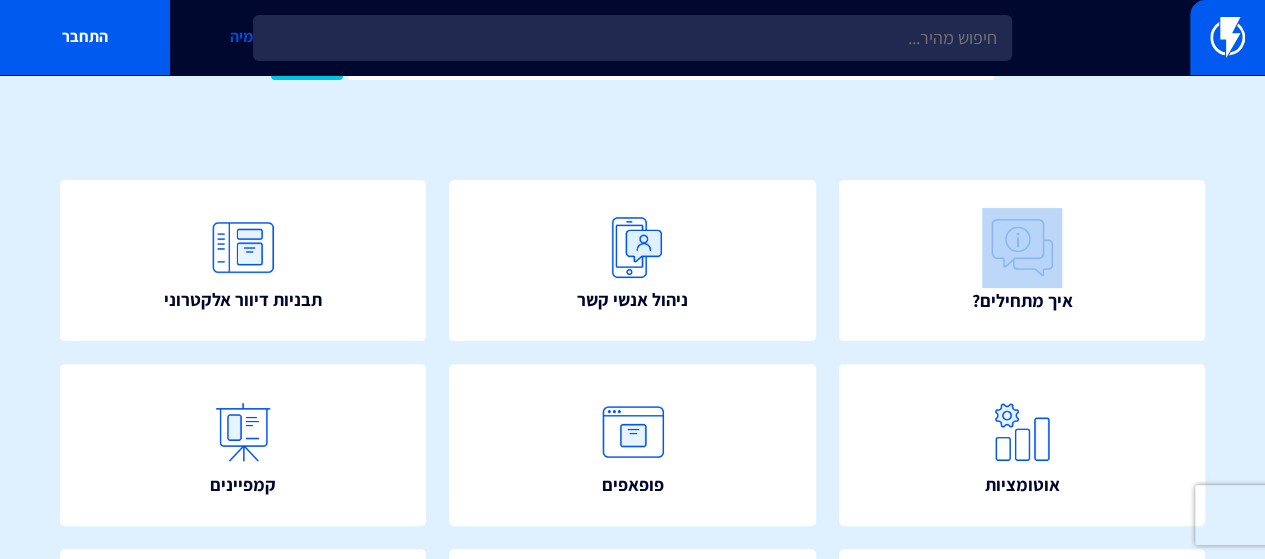click on "אקדמיה" at bounding box center (255, 37) 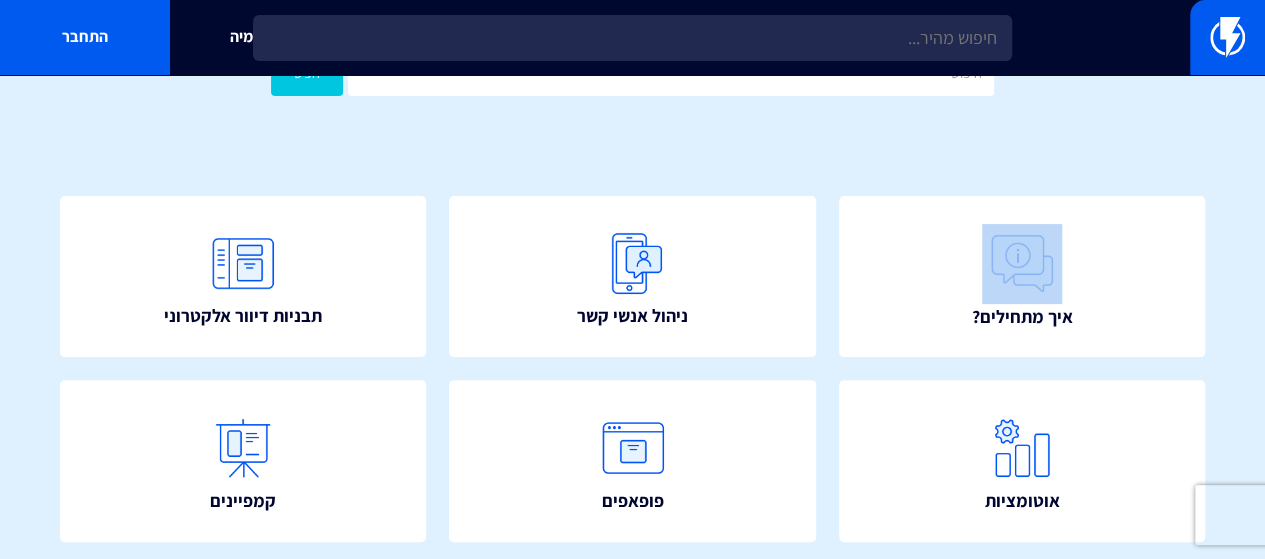 scroll, scrollTop: 0, scrollLeft: 0, axis: both 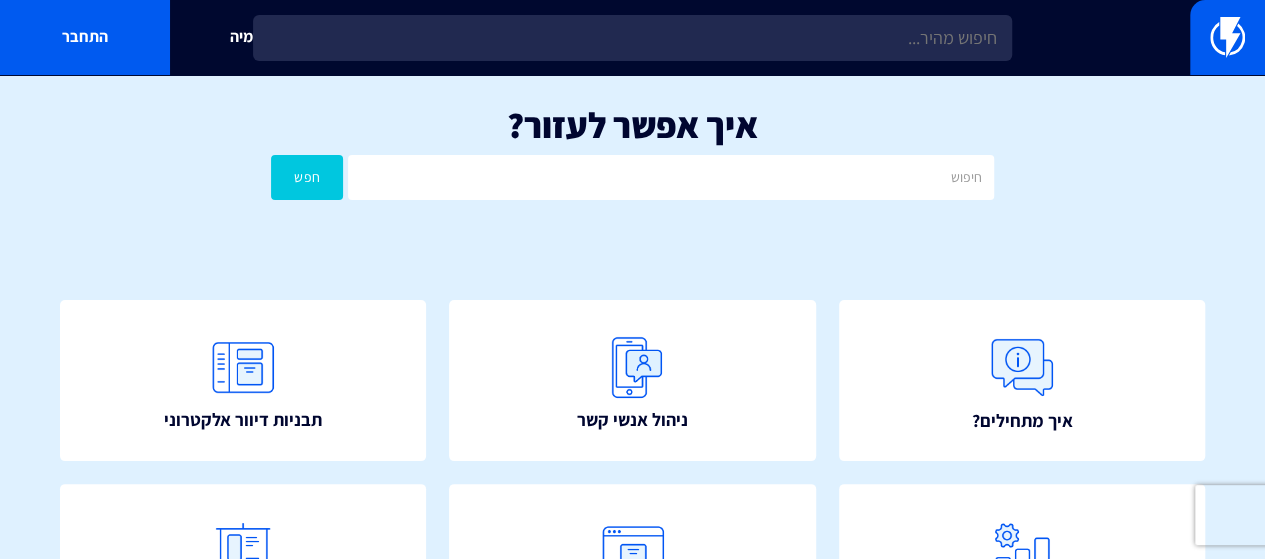 click on "איך אפשר לעזור?
חפש" at bounding box center [632, 157] 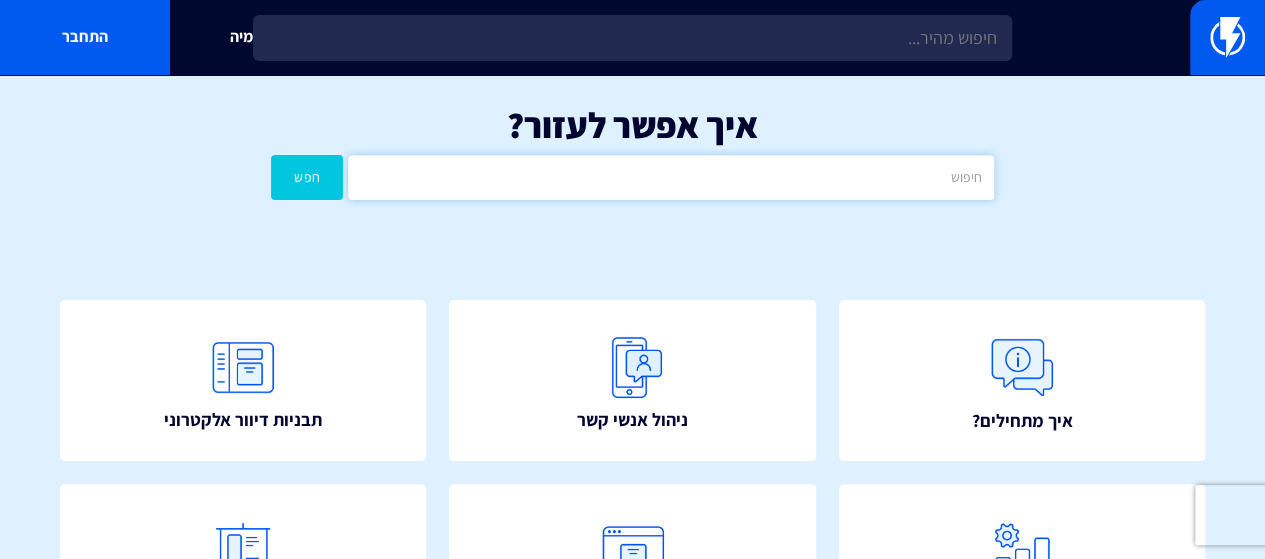click at bounding box center [671, 177] 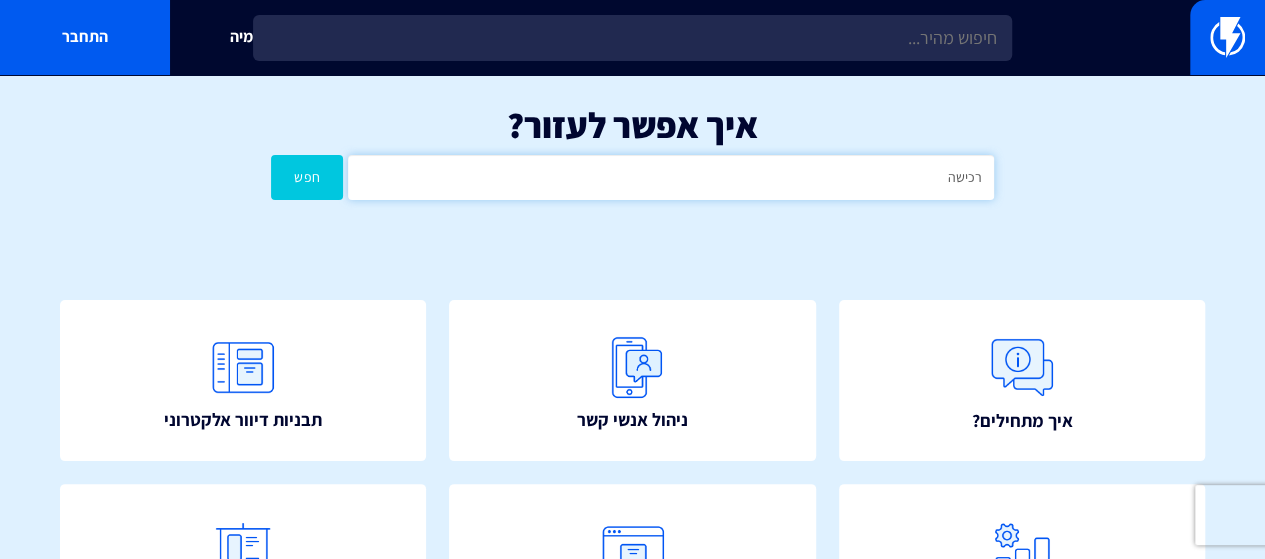 type on "רכישה" 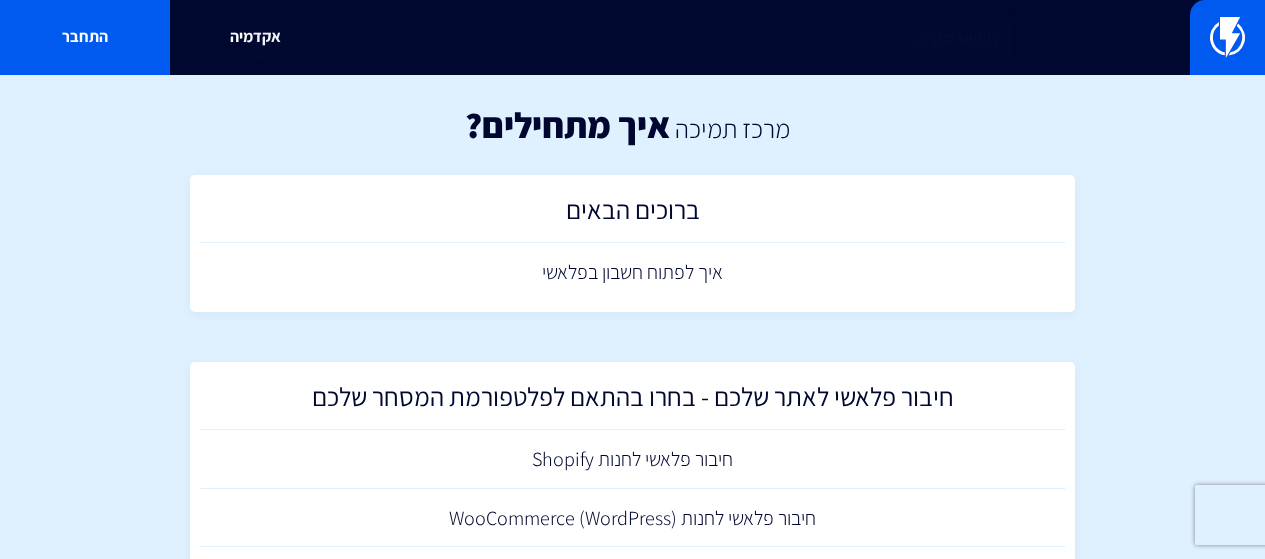 scroll, scrollTop: 0, scrollLeft: 0, axis: both 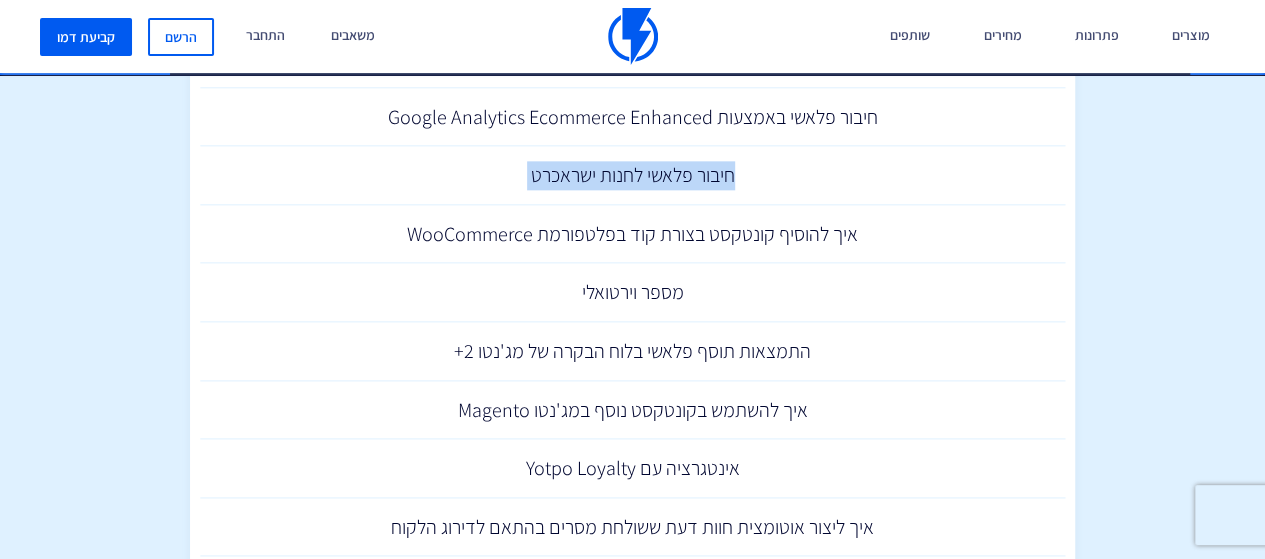 drag, startPoint x: 1262, startPoint y: 203, endPoint x: 1262, endPoint y: 238, distance: 35 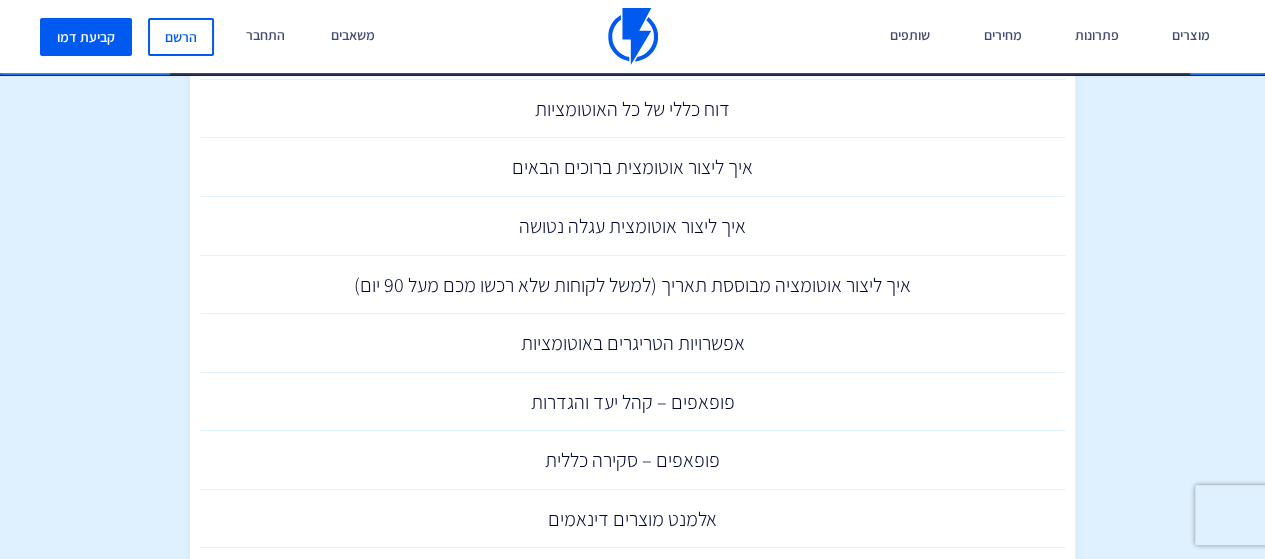 scroll, scrollTop: 3156, scrollLeft: 0, axis: vertical 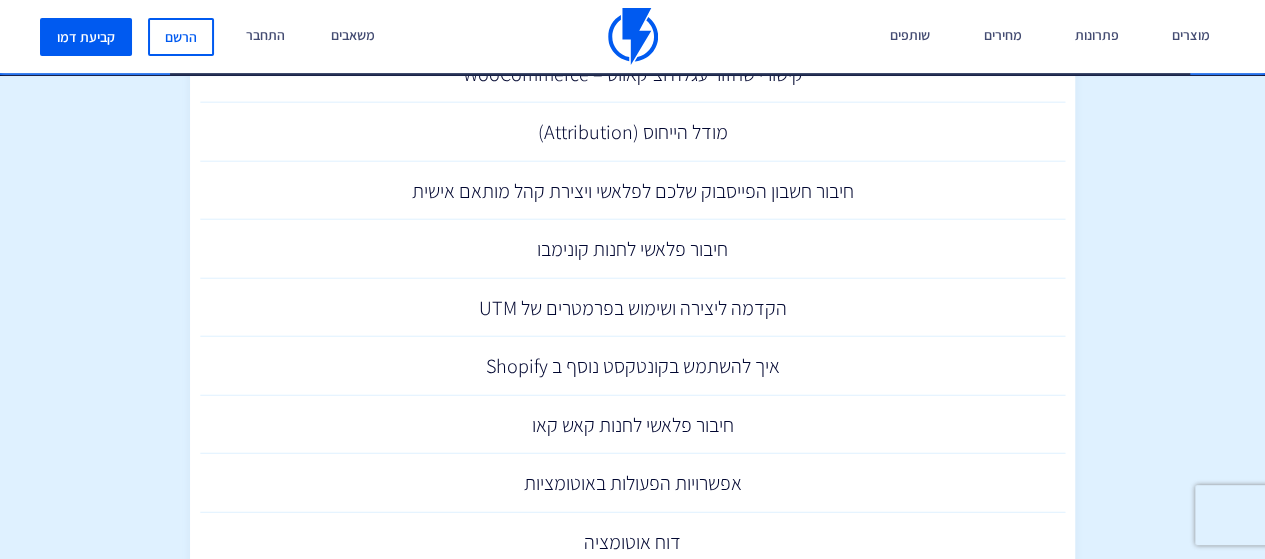 drag, startPoint x: 1254, startPoint y: 346, endPoint x: 1279, endPoint y: 363, distance: 30.232433 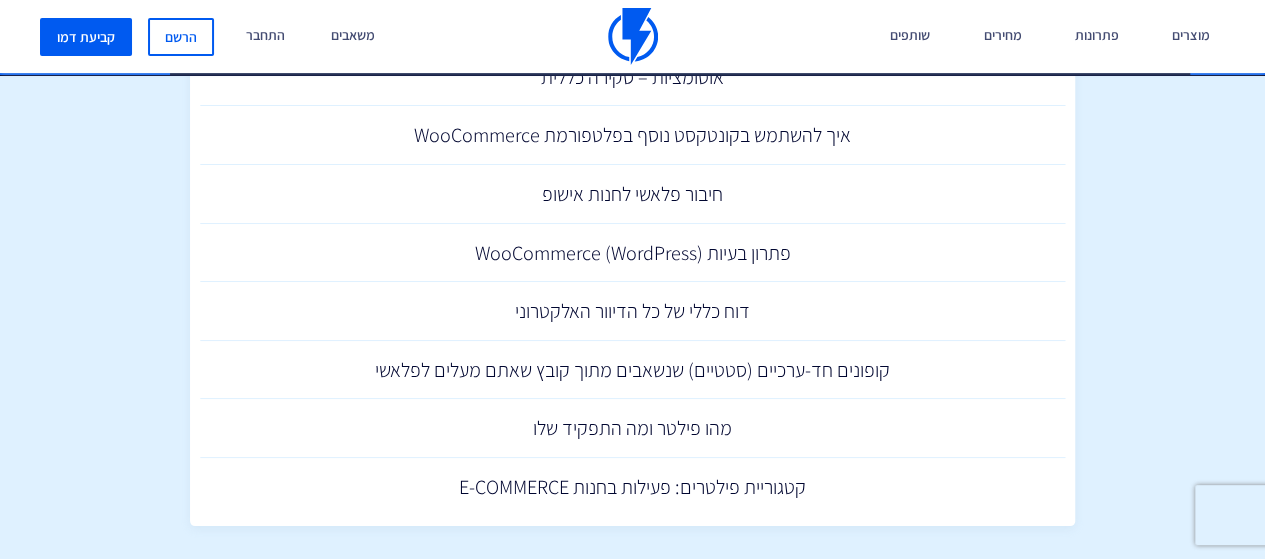 scroll, scrollTop: 3726, scrollLeft: 0, axis: vertical 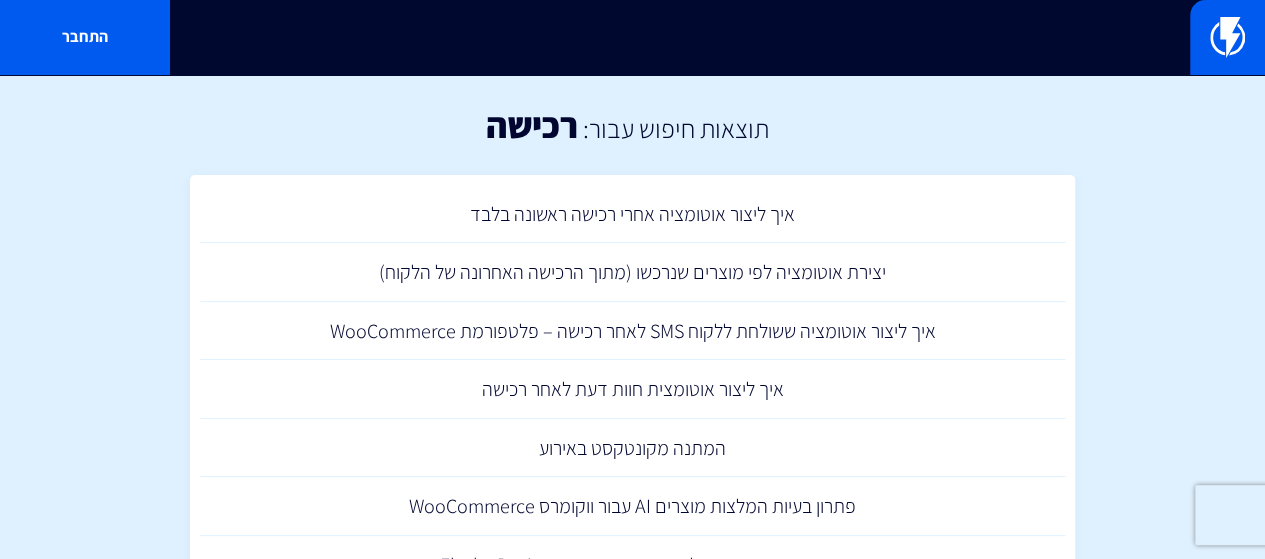 click on "תוצאות חיפוש עבור:
רכישה
איך ליצור אוטומציה אחרי רכישה ראשונה בלבד
יצירת אוטומציה לפי מוצרים שנרכשו (מתוך הרכישה האחרונה של הלקוח)
איך ליצור אוטומציה ששולחת ללקוח SMS לאחר רכישה –  פלטפורמת WooCommerce
איך ליצור אוטומצית חוות דעת לאחר רכישה
המתנה מקונטקסט באירוע
פתרון בעיות המלצות מוצרים AI עבור ווקומרס WooCommerce" at bounding box center [632, 2180] 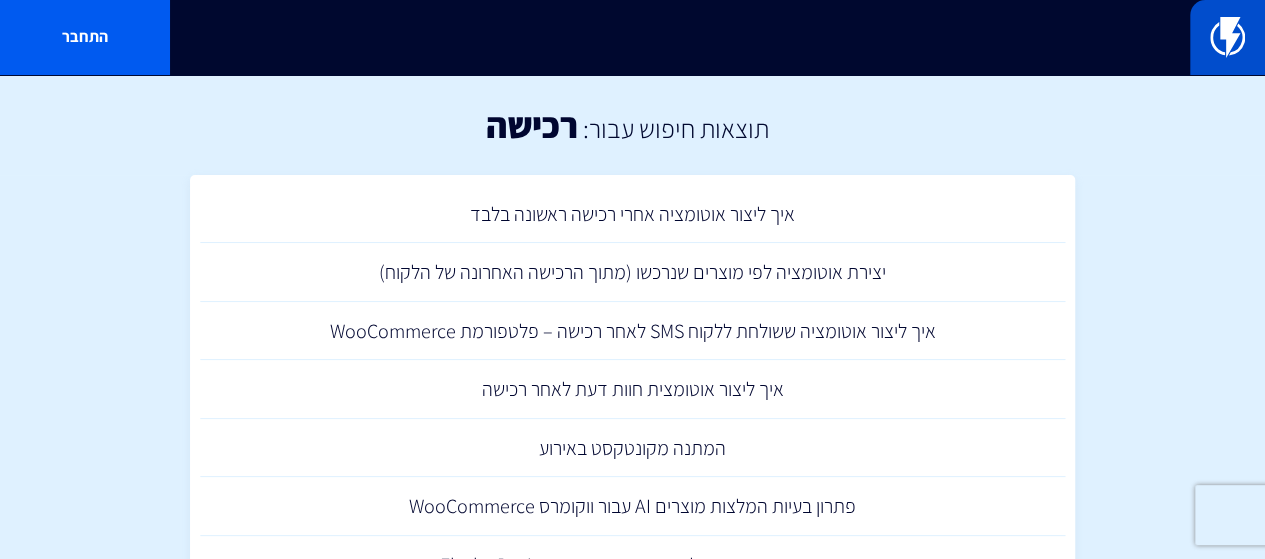 click at bounding box center (1227, 37) 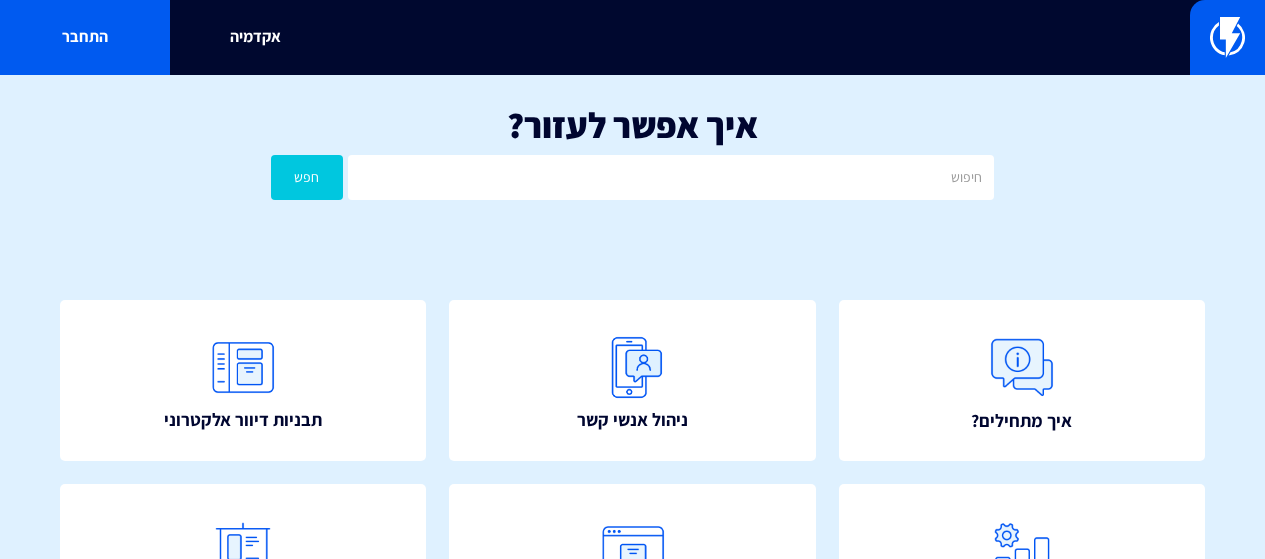 scroll, scrollTop: 0, scrollLeft: 0, axis: both 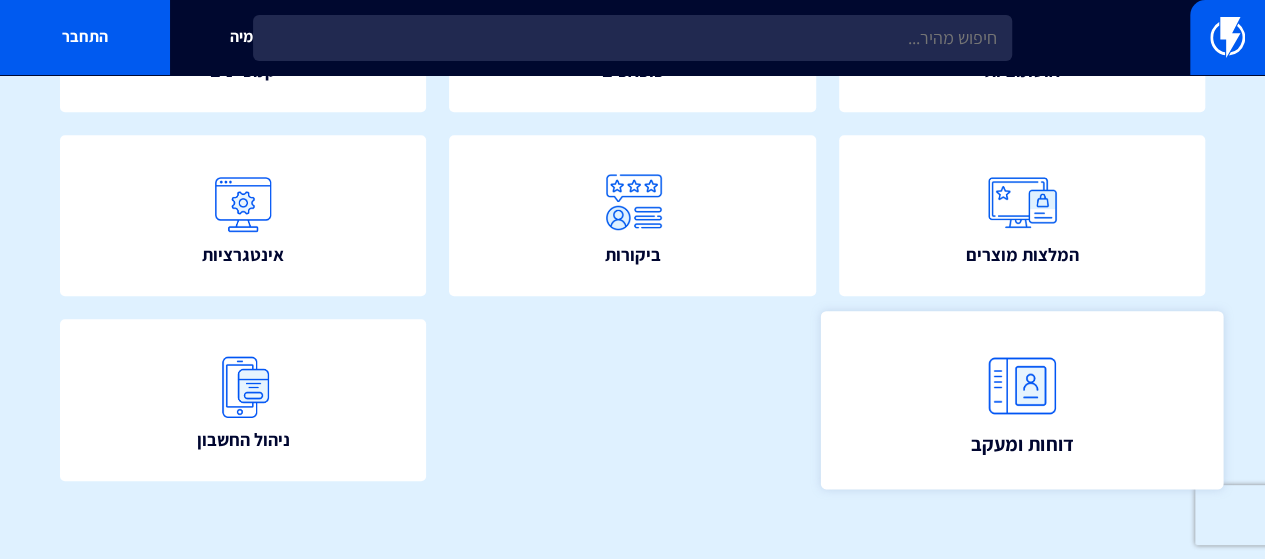 click at bounding box center (1022, 386) 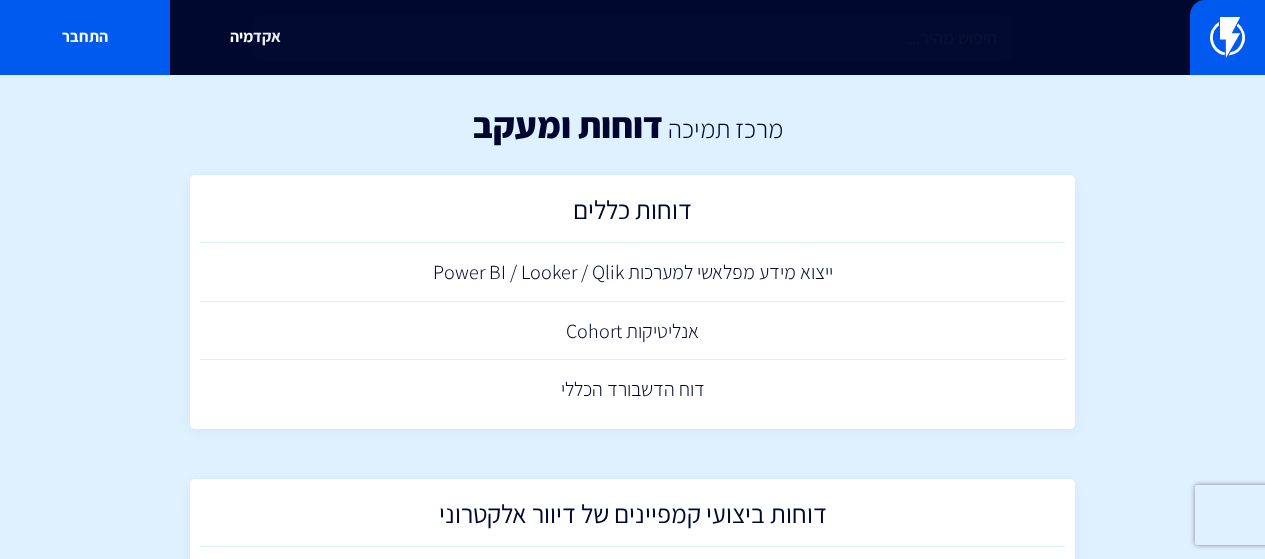 scroll, scrollTop: 0, scrollLeft: 0, axis: both 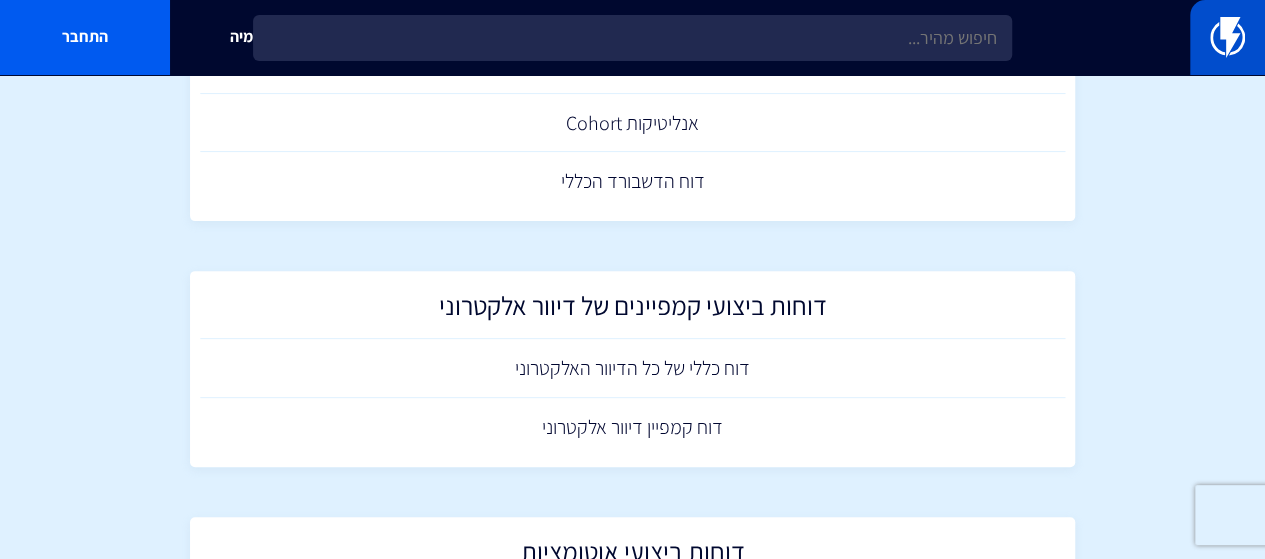 click at bounding box center (1227, 37) 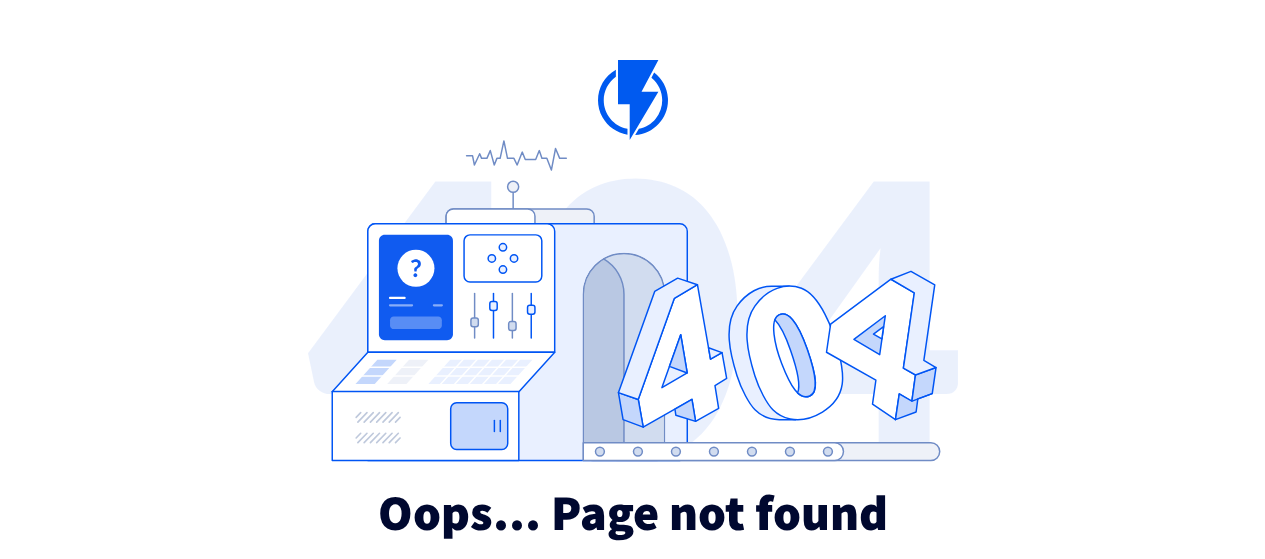 scroll, scrollTop: 0, scrollLeft: 0, axis: both 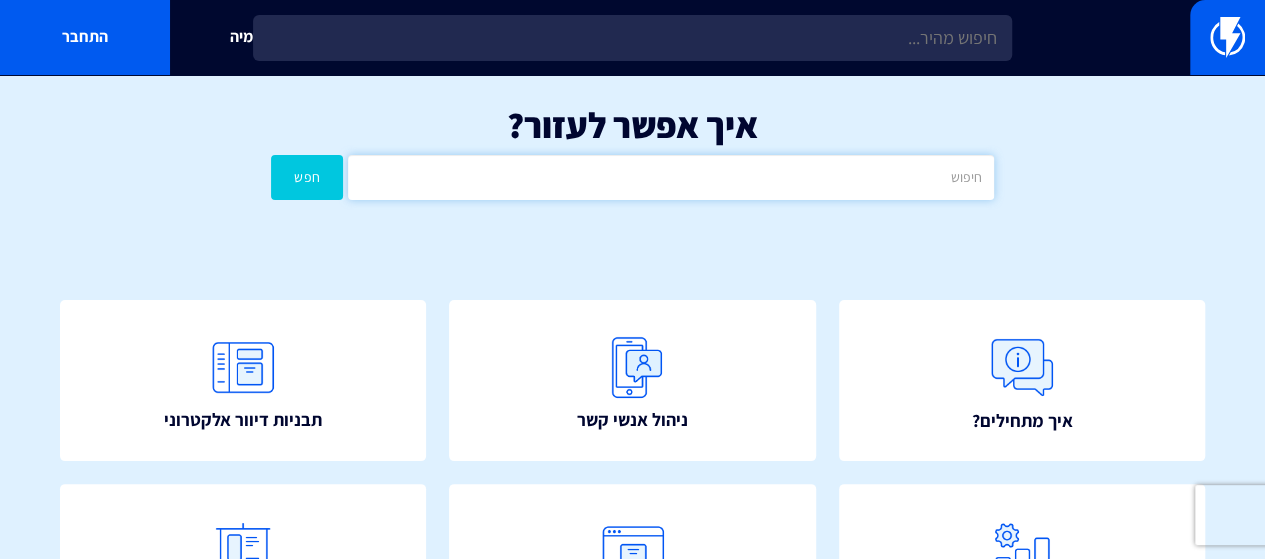 click at bounding box center [671, 177] 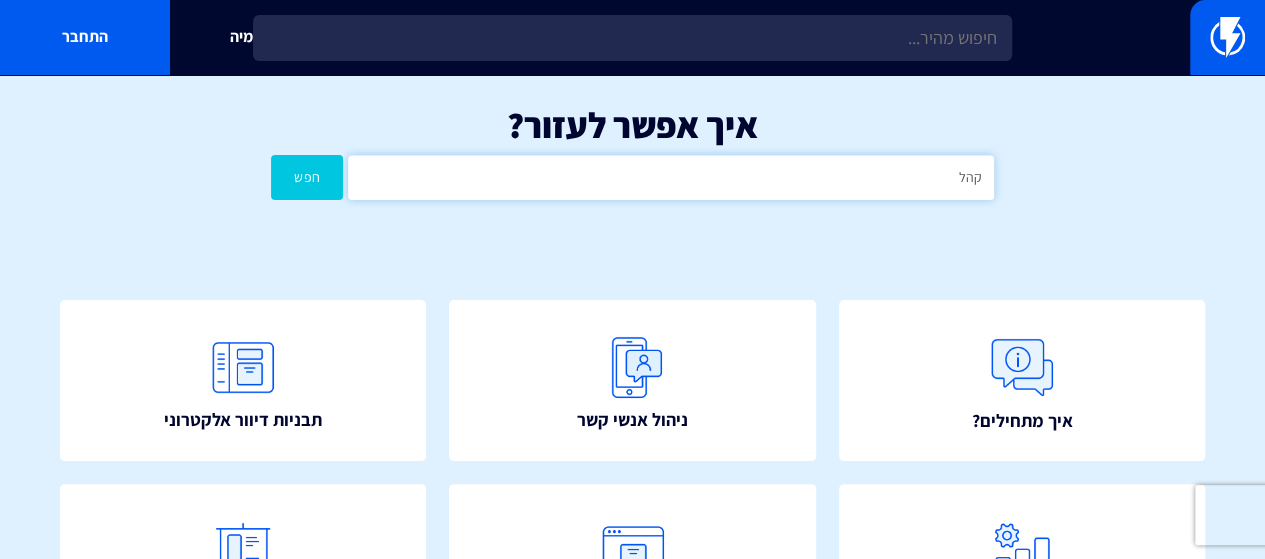 type on "קהל" 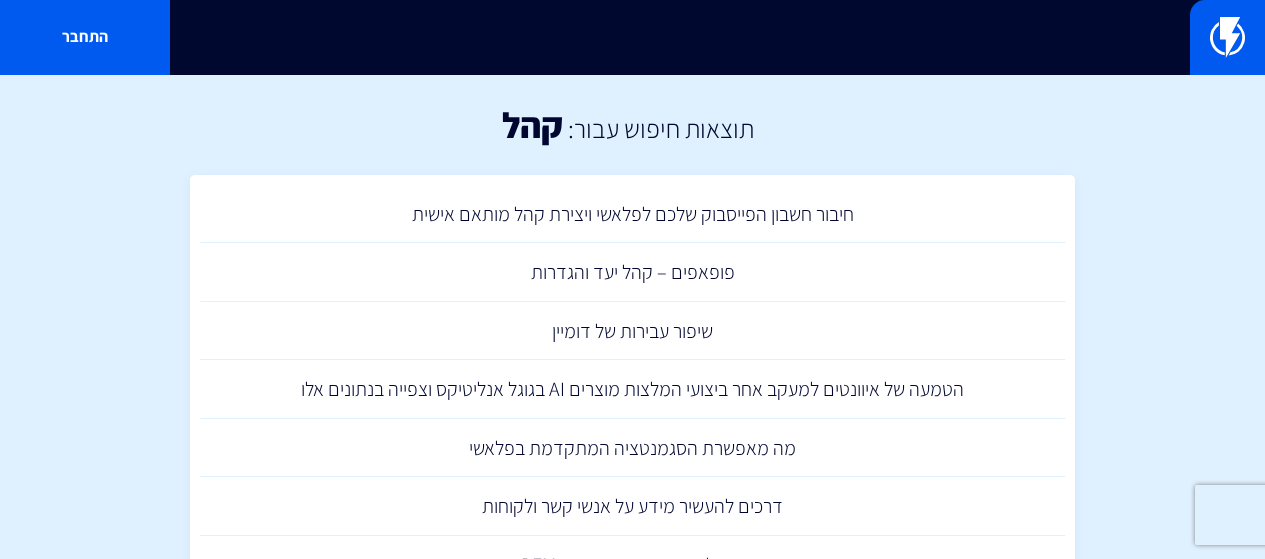 scroll, scrollTop: 0, scrollLeft: 0, axis: both 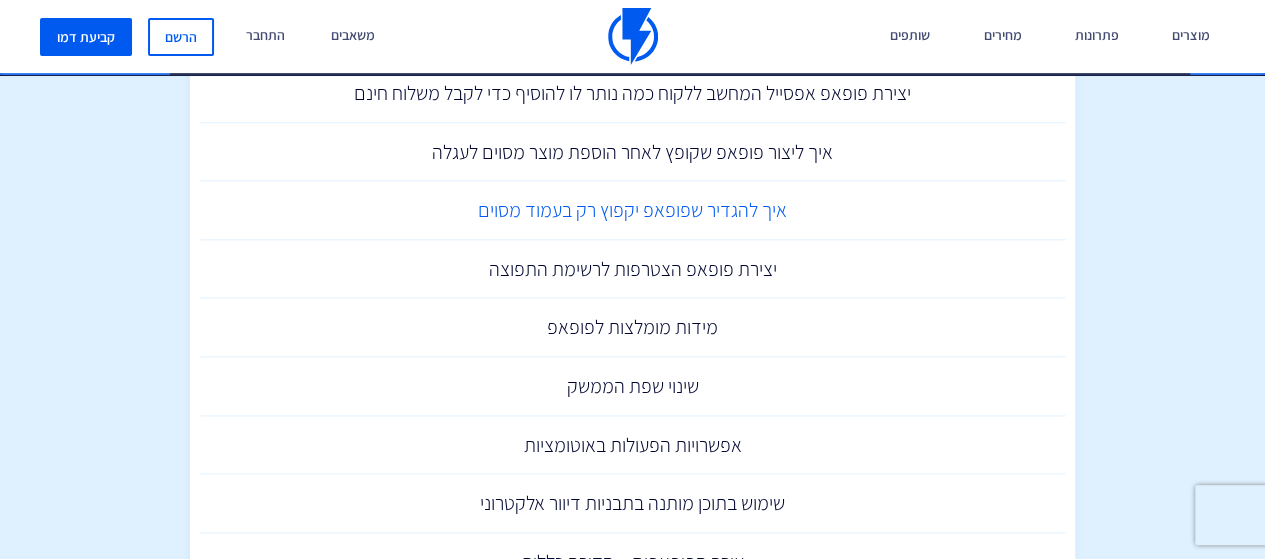click on "איך להגדיר שפופאפ יקפוץ רק בעמוד מסוים" at bounding box center (633, 210) 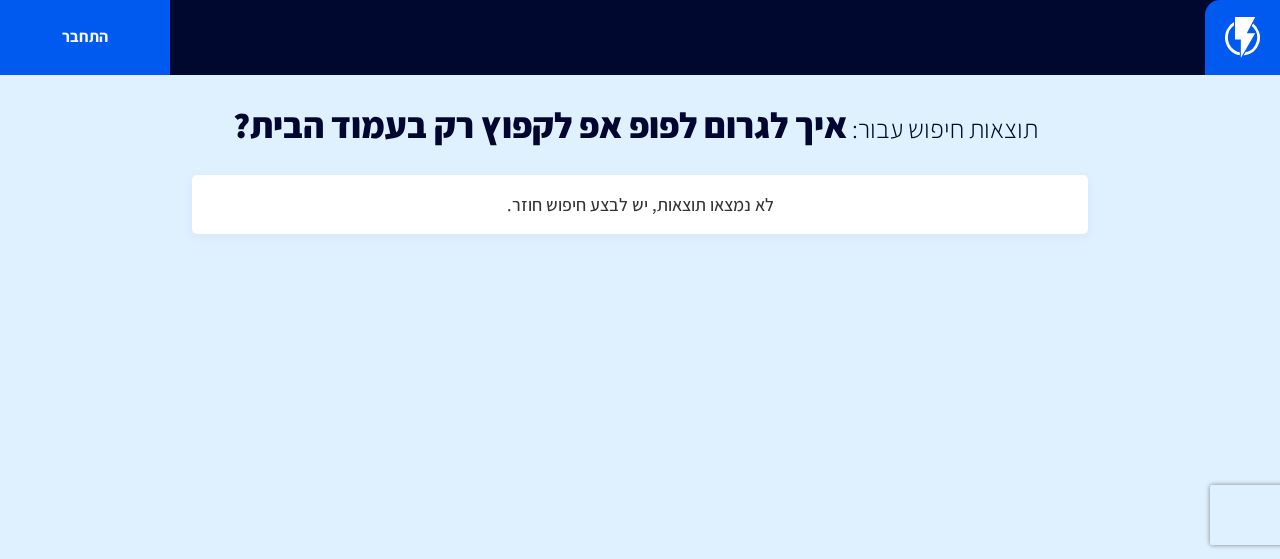 scroll, scrollTop: 0, scrollLeft: 0, axis: both 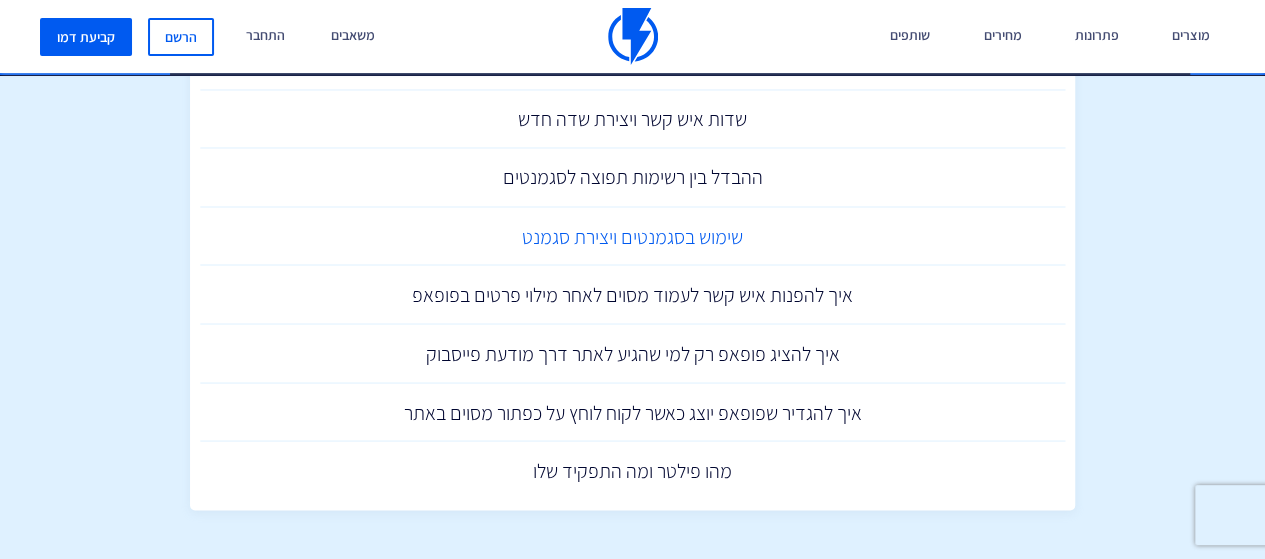 click on "שימוש בסגמנטים ויצירת סגמנט" at bounding box center [633, 236] 